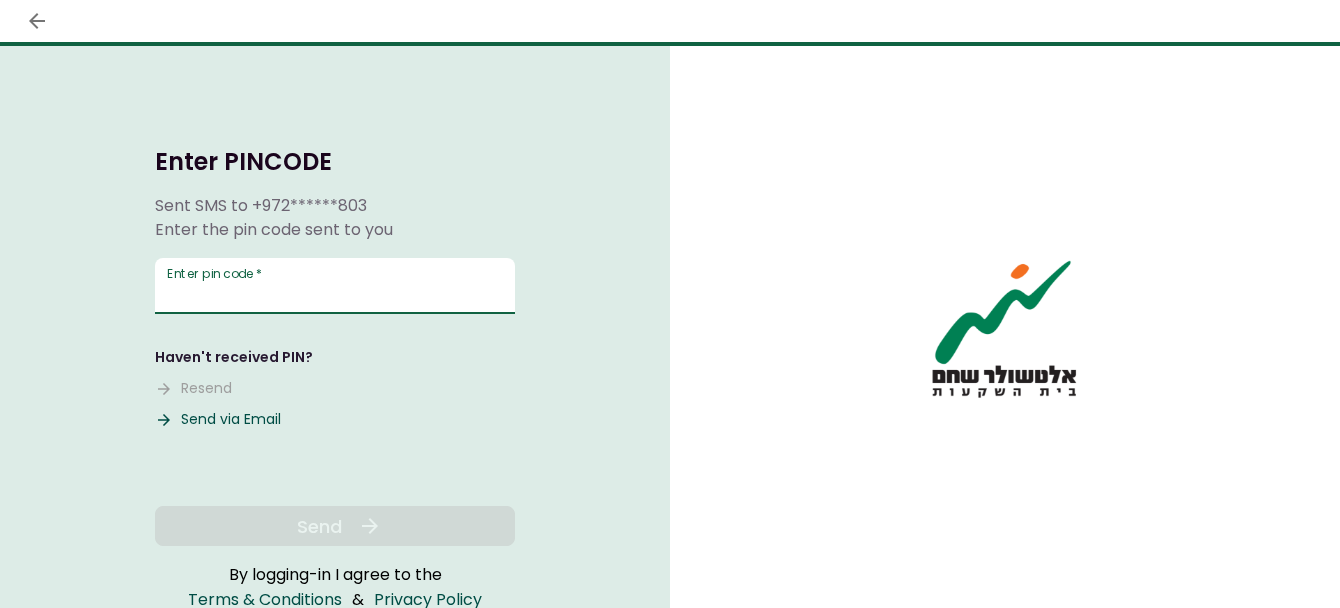 scroll, scrollTop: 0, scrollLeft: 0, axis: both 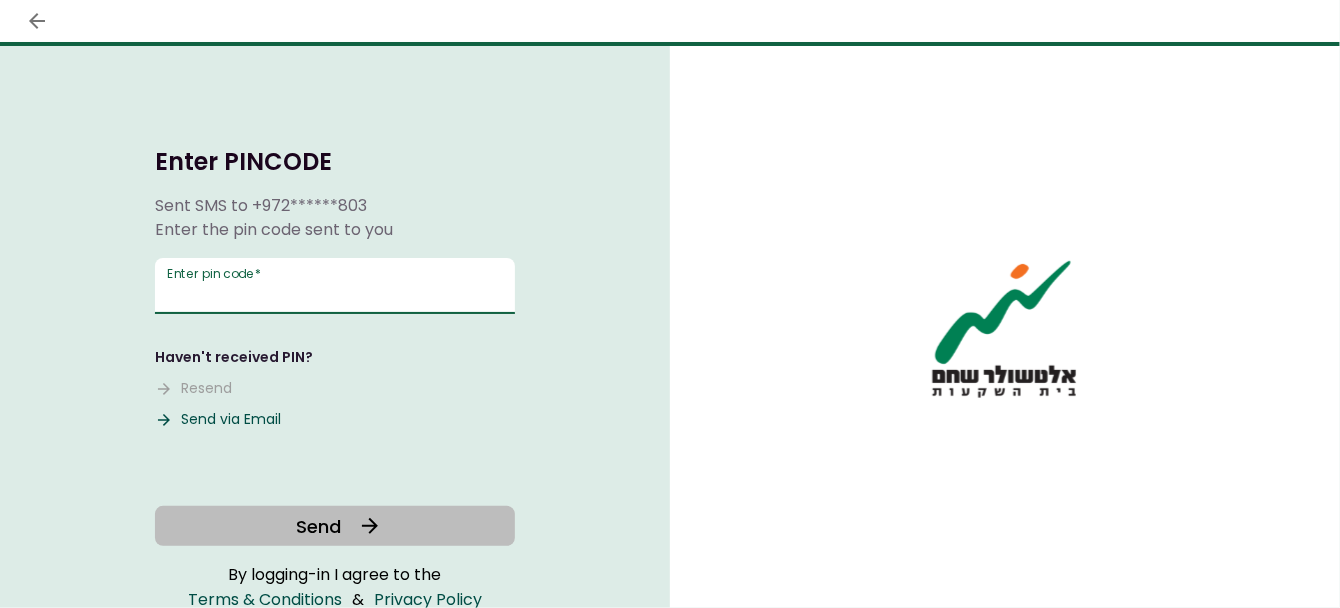 type on "******" 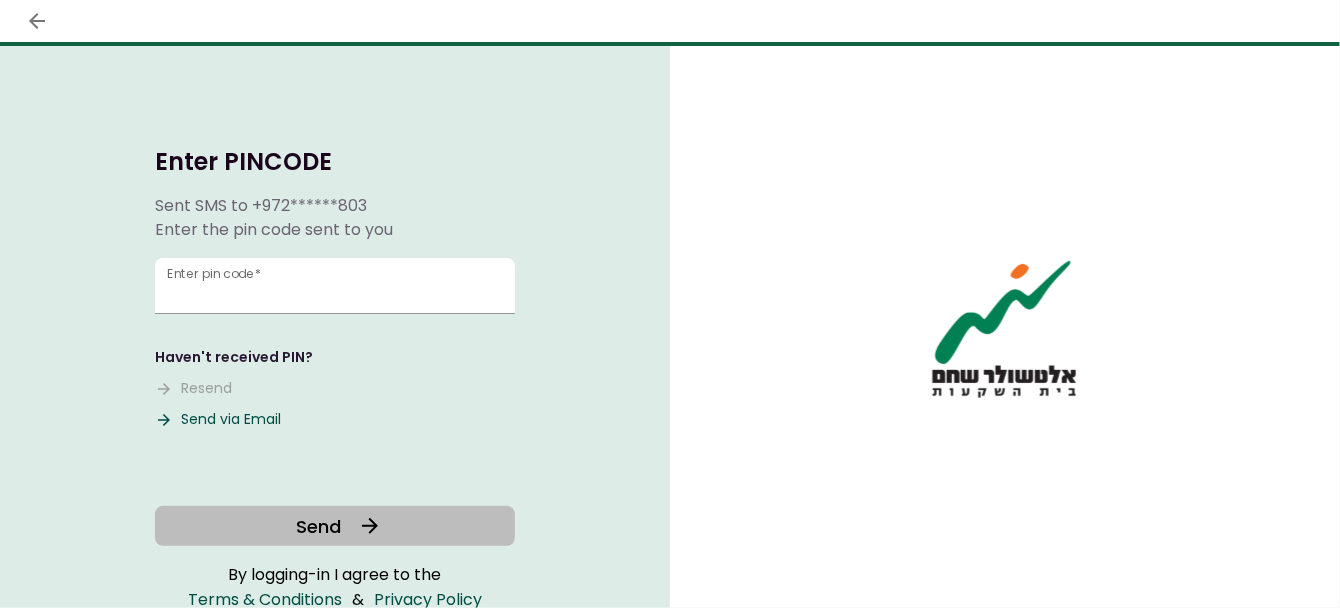 click on "Send" at bounding box center [319, 526] 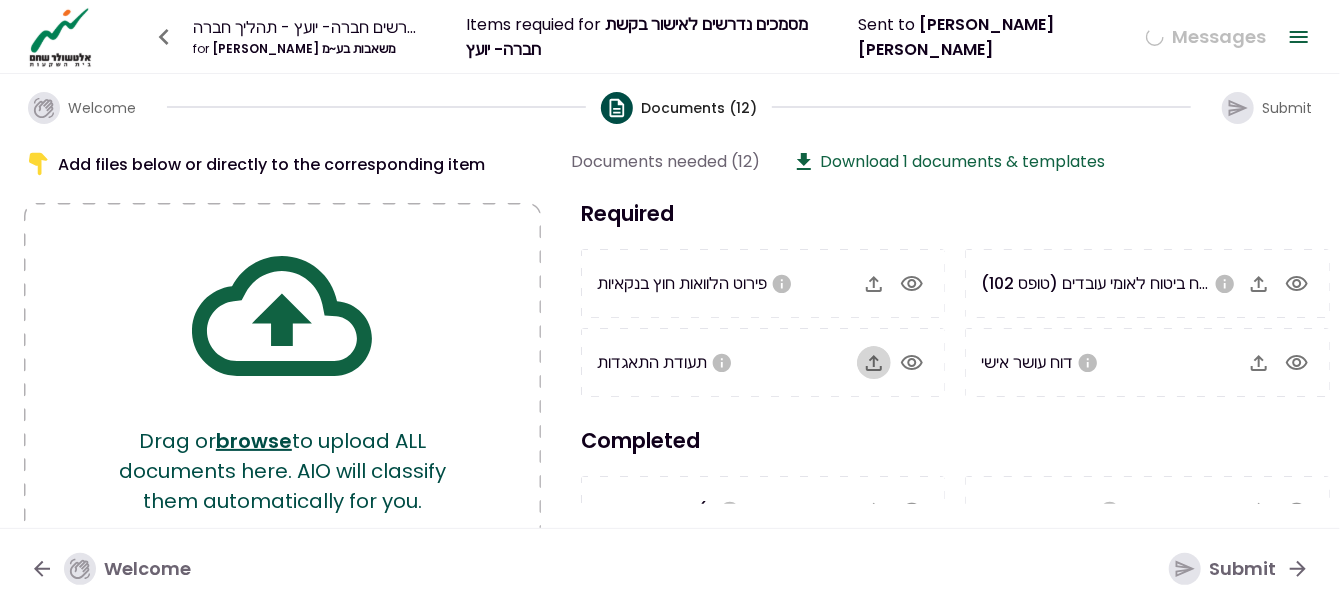 click 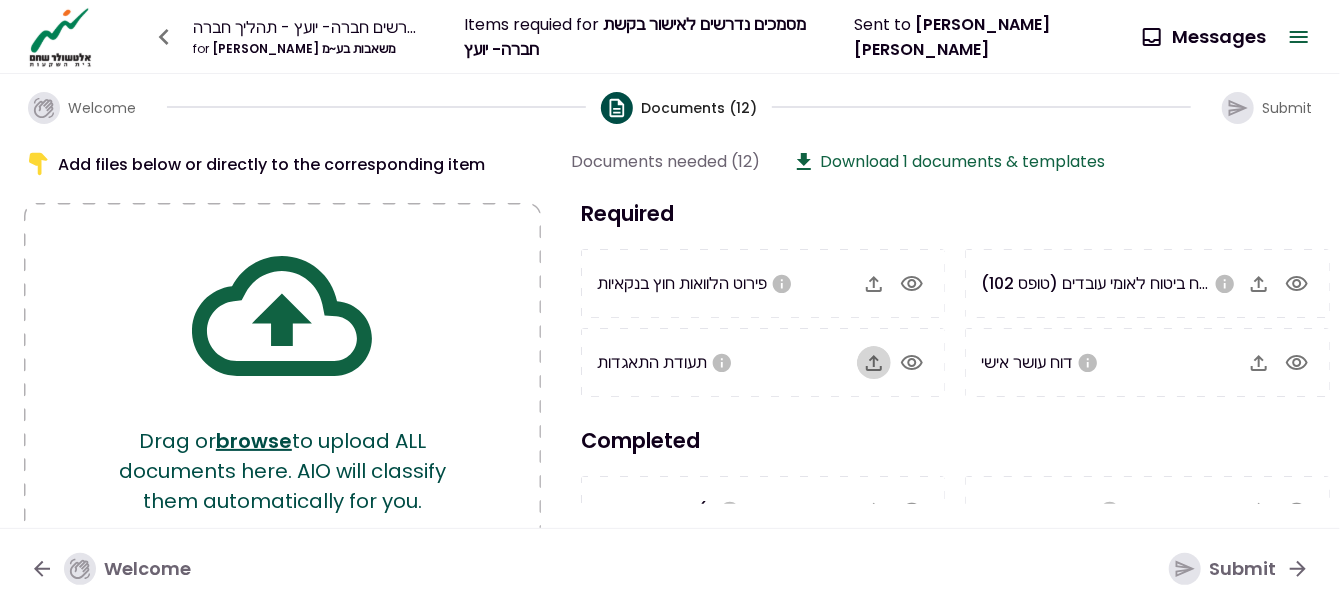 click 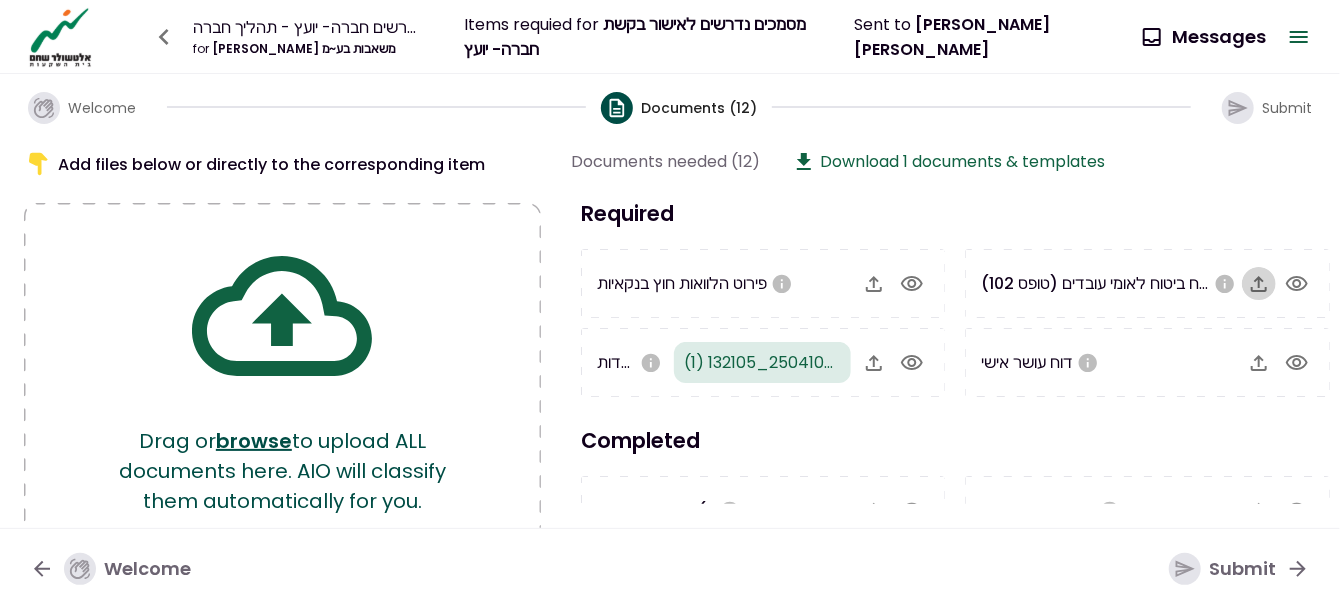 click 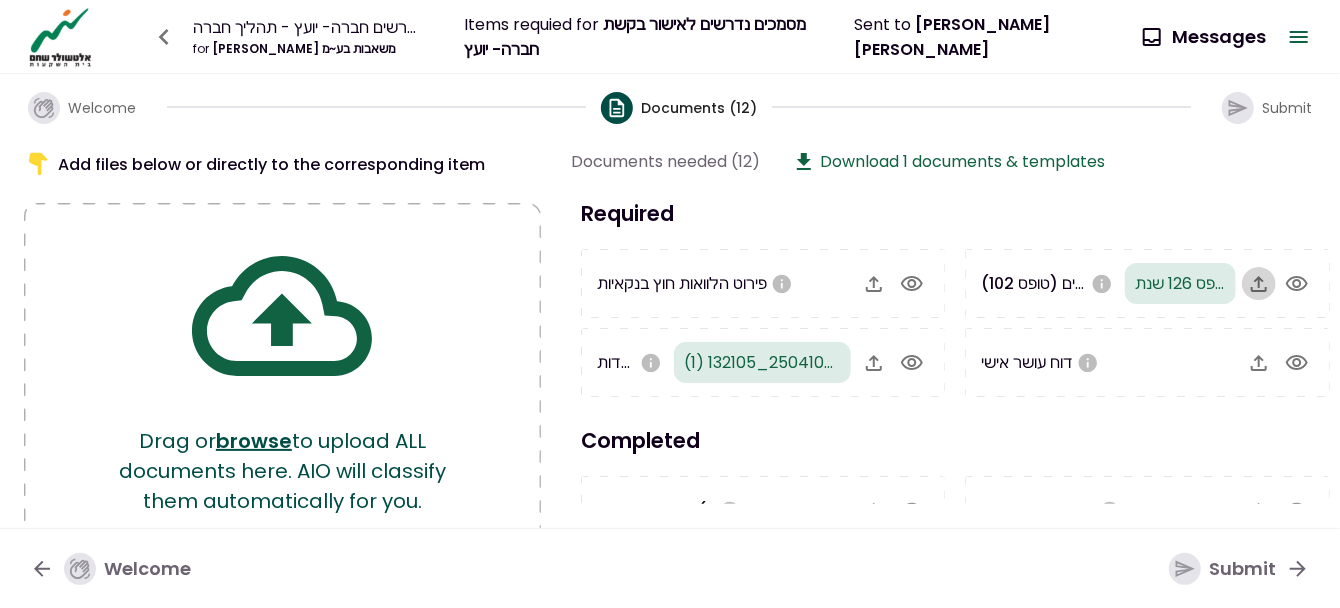 click 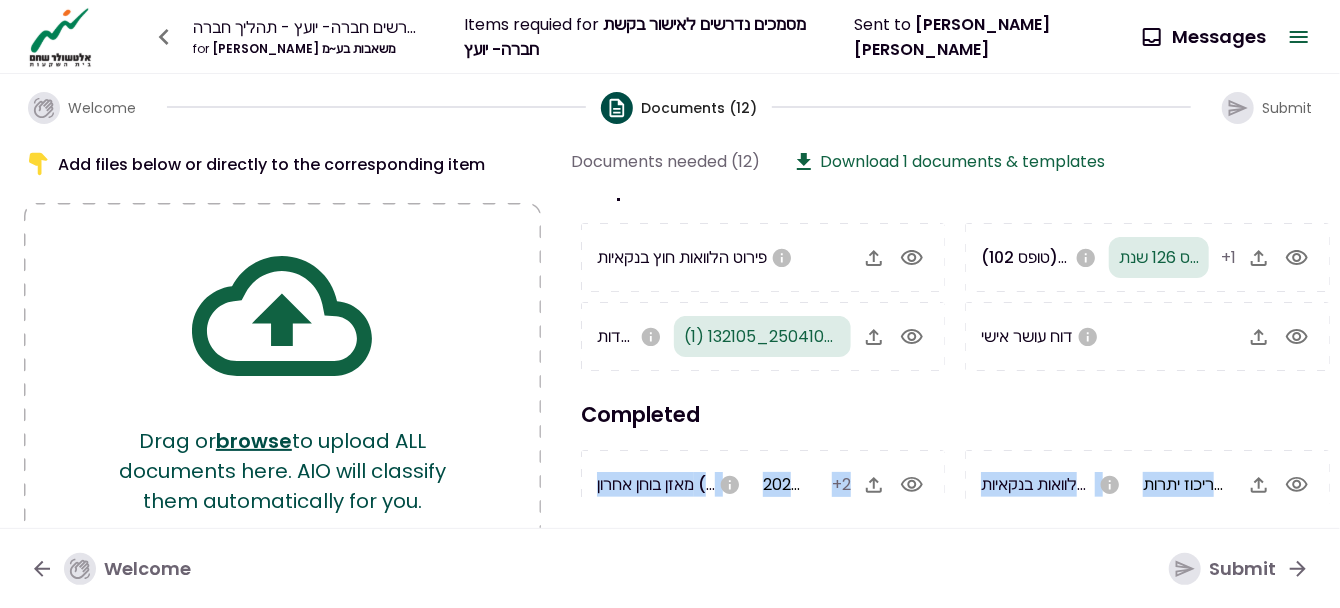 drag, startPoint x: 1339, startPoint y: 431, endPoint x: 1329, endPoint y: 495, distance: 64.77654 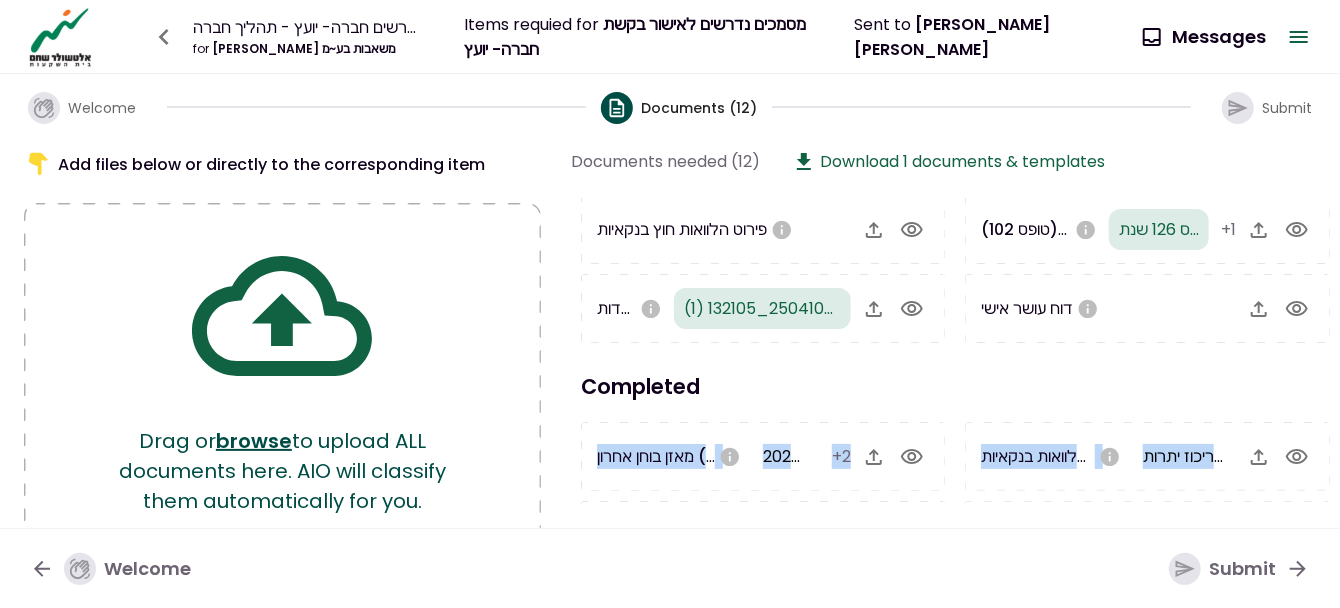 drag, startPoint x: 1329, startPoint y: 495, endPoint x: 1026, endPoint y: 380, distance: 324.0895 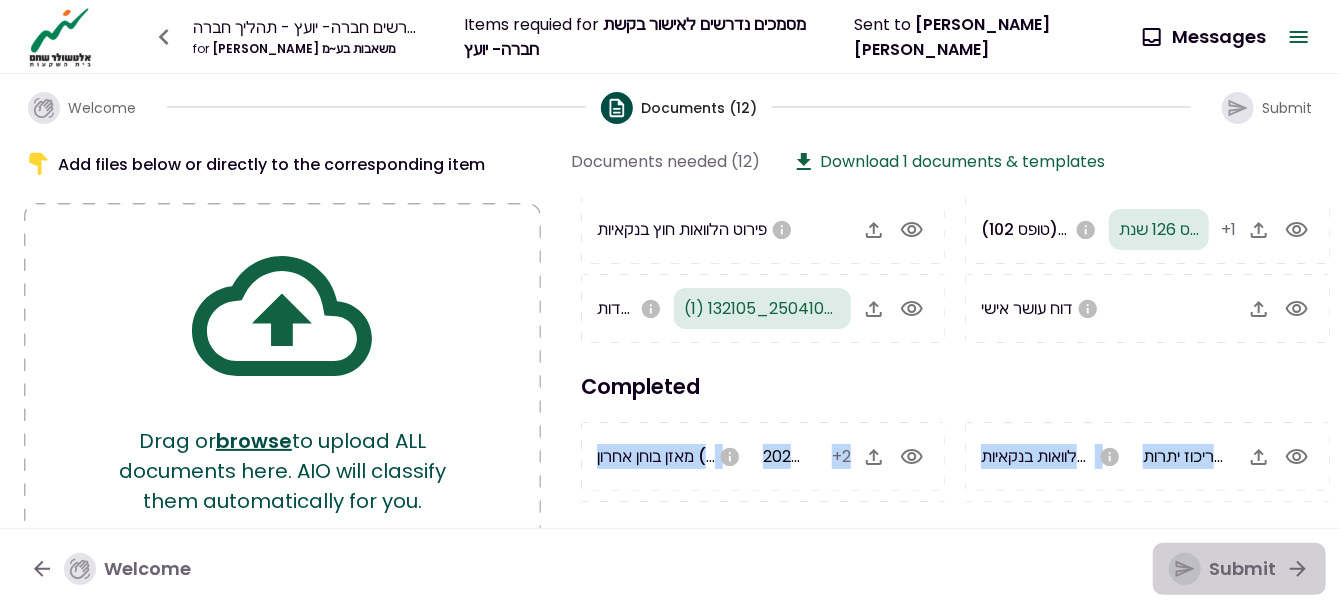 click on "Submit" at bounding box center (1222, 569) 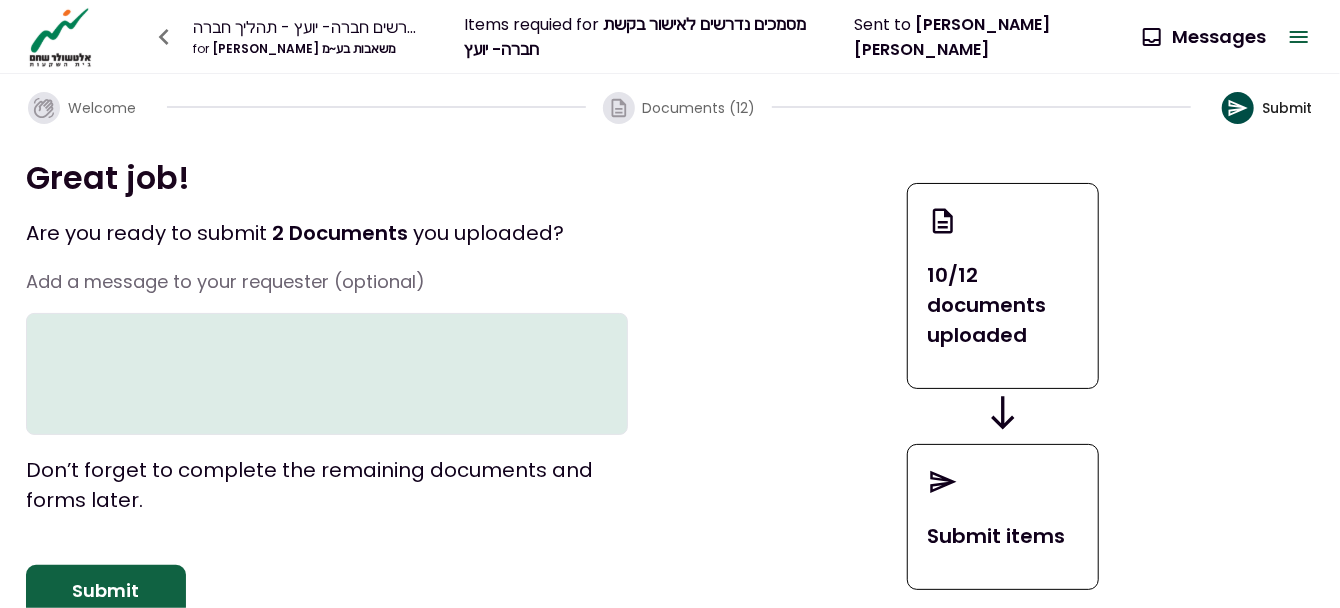 drag, startPoint x: 1339, startPoint y: 174, endPoint x: 1320, endPoint y: 248, distance: 76.40026 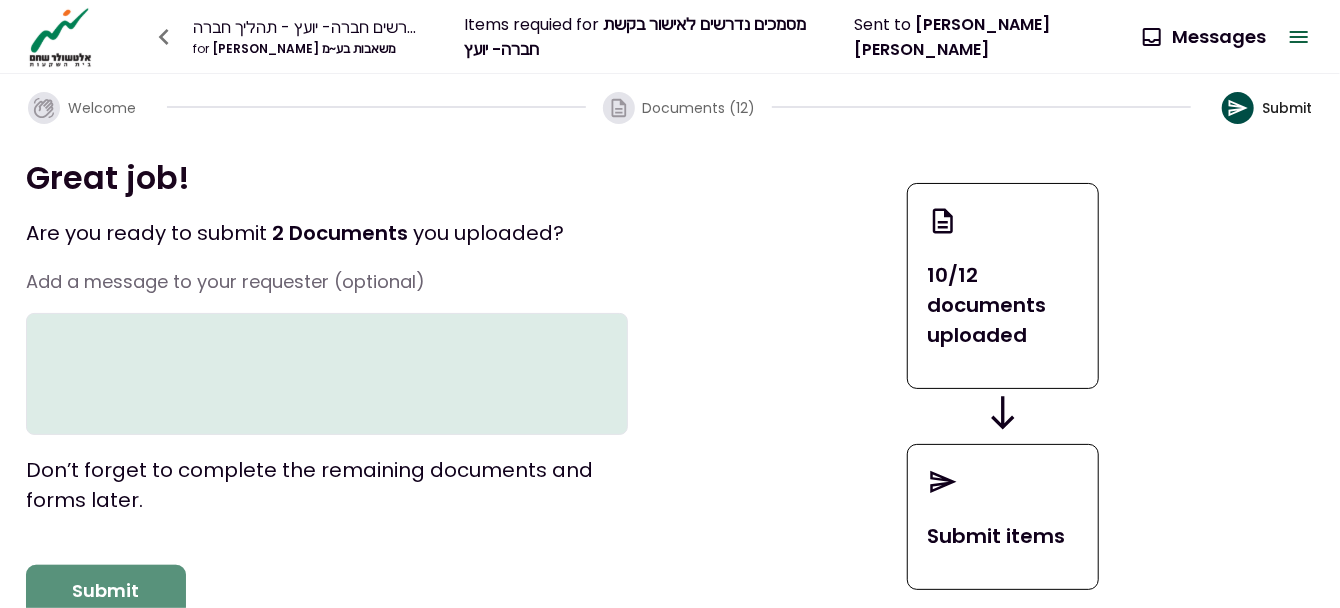 click on "Submit" at bounding box center [106, 591] 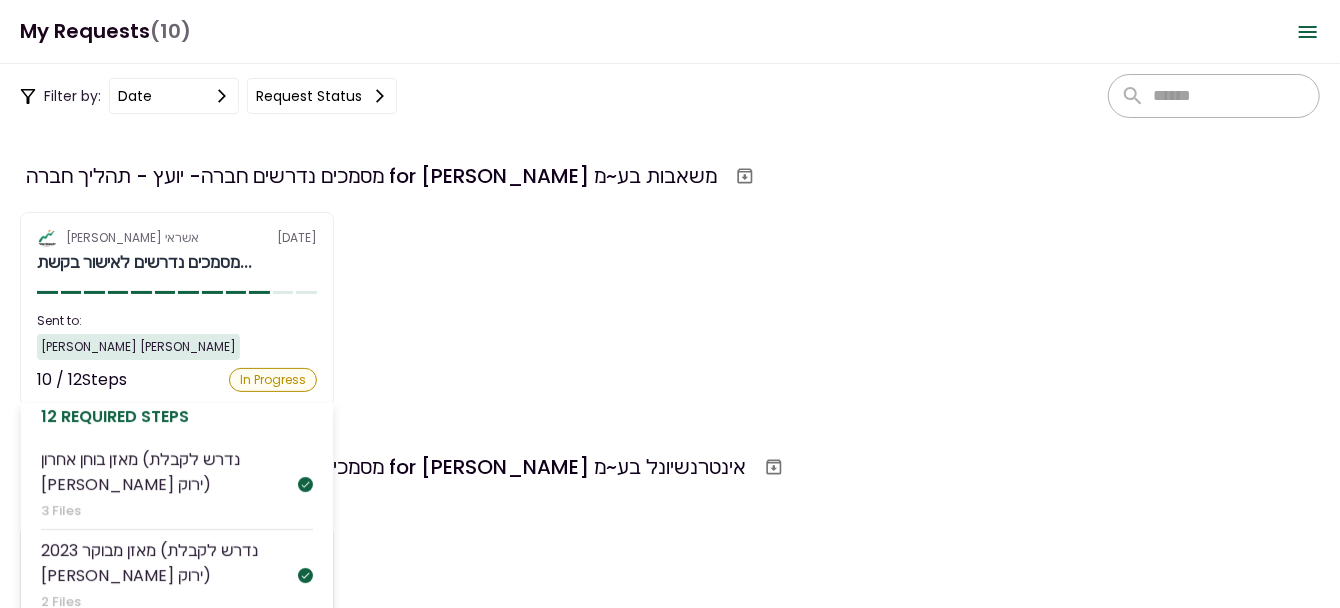 scroll, scrollTop: 0, scrollLeft: 0, axis: both 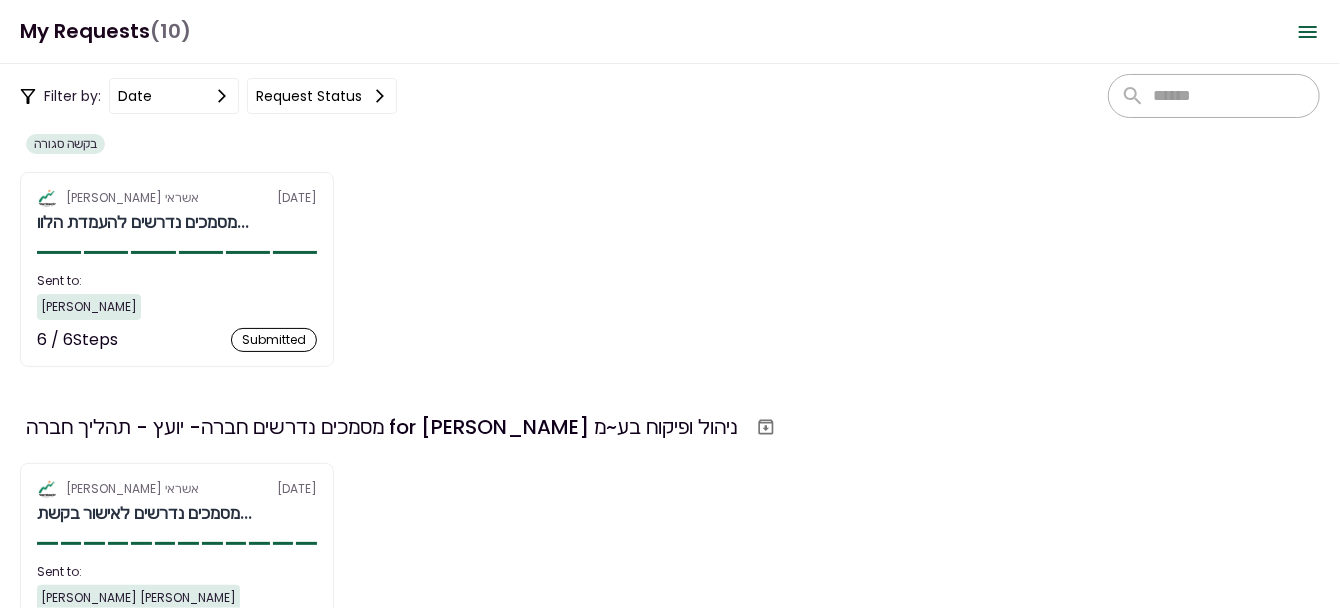 click on "מסמכים נדרשים חברה- יועץ - תהליך חברה for [PERSON_NAME] אינטרנשיונל בע~מ בקשה סגורה אלטשולר שחם אשראי [DATE] מסמכים נדרשים להעמדת הלוו... Sent to: [PERSON_NAME] 6 / 6  Steps submitted 6   required steps פרוטוקול מורשי חתימה 1 File תעודות זהות - של כל מורשי החתימה והבעלים 3 Files רשיון נהיגה\דרכון של כל מורשי החתימה 2 Files אישור ניהול חשבון 1 File הרשאה לחיוב חשבון 1 File ספח תעודת זהות של כל מורשי החתימה והבעלים 3 Files" at bounding box center [670, 230] 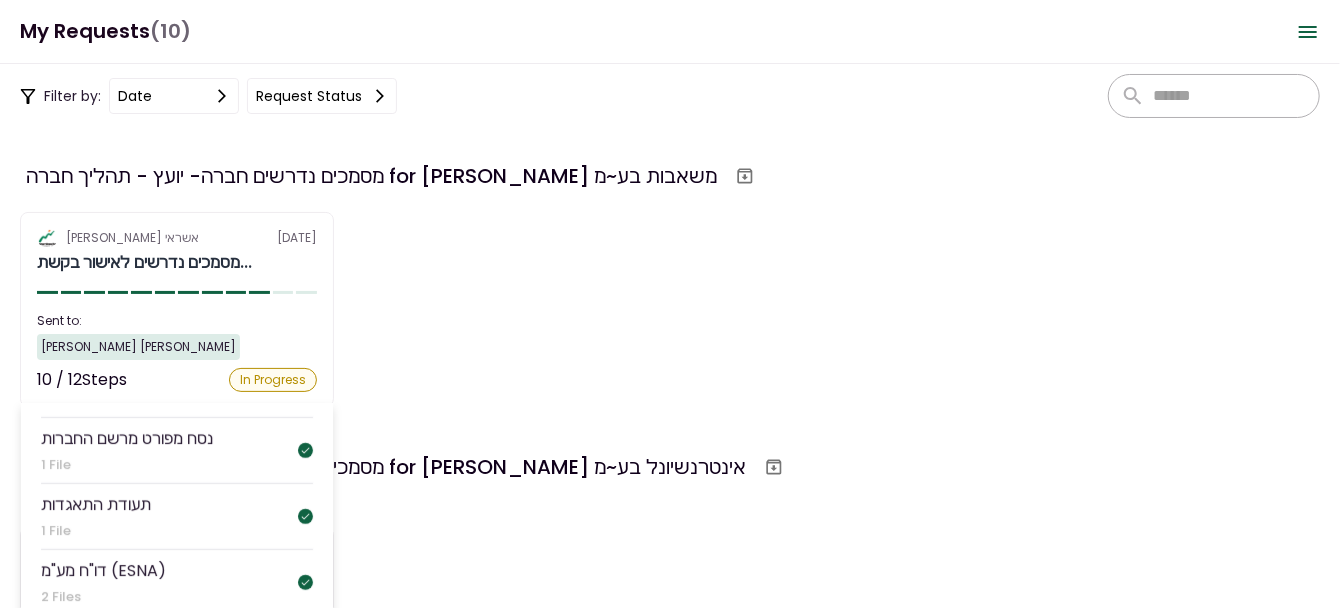 scroll, scrollTop: 512, scrollLeft: 0, axis: vertical 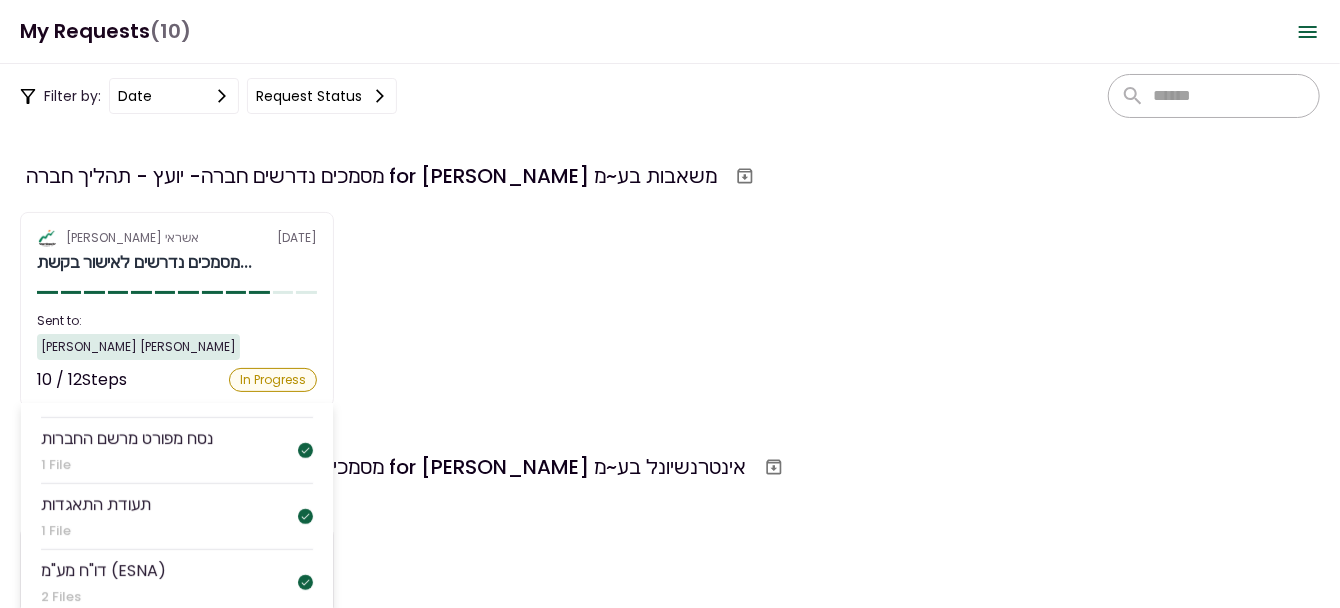 click on "In Progress" at bounding box center (273, 380) 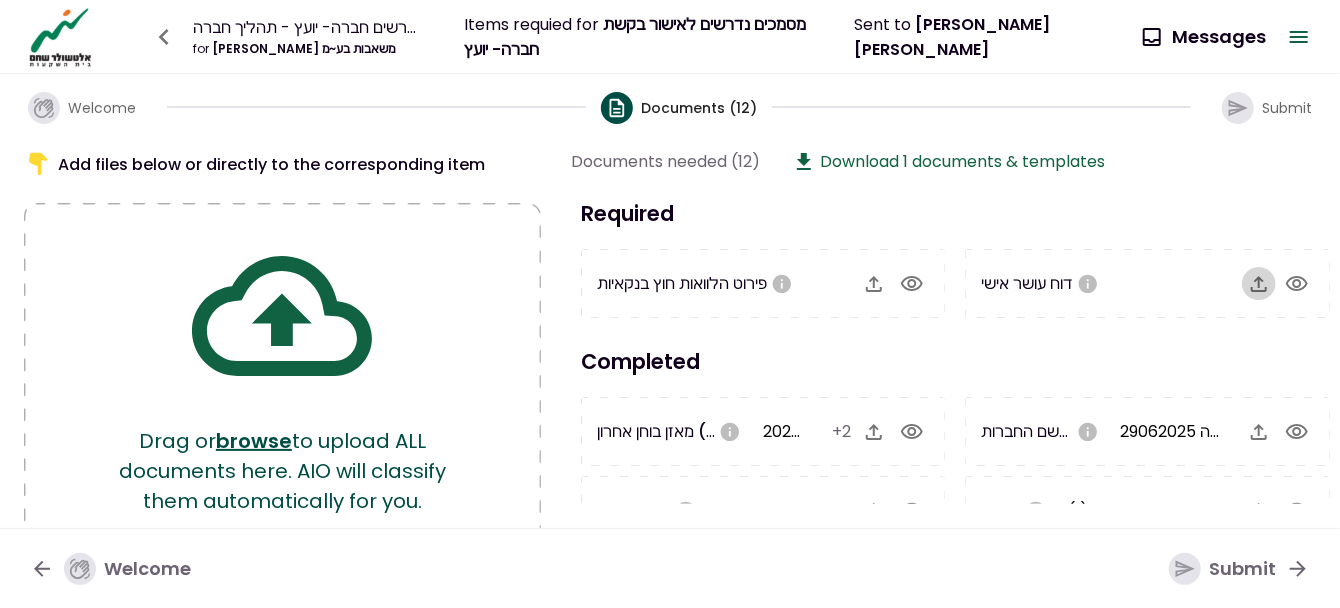 click 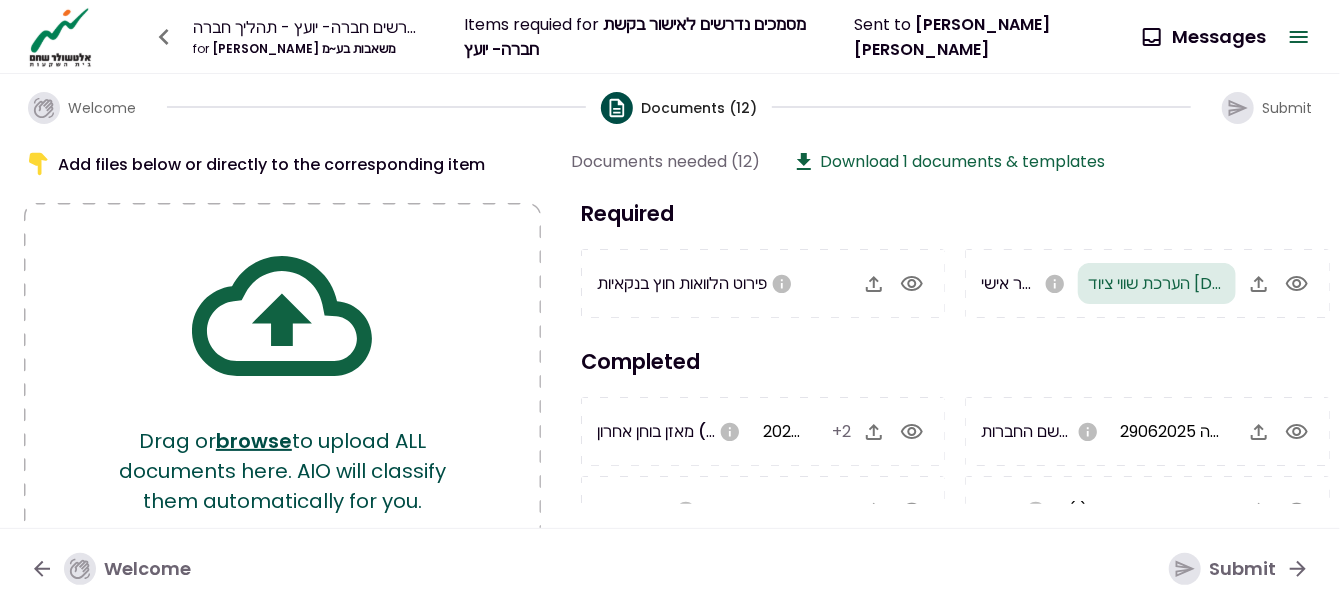 click on "Submit" at bounding box center (1222, 569) 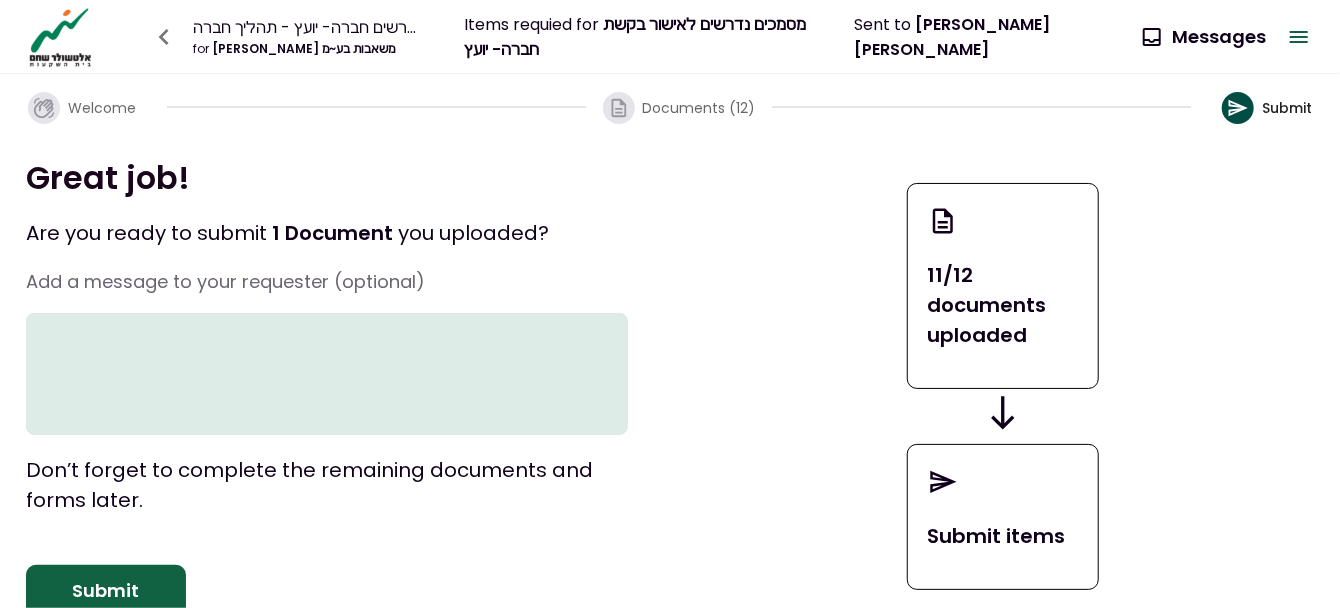 click at bounding box center [327, 374] 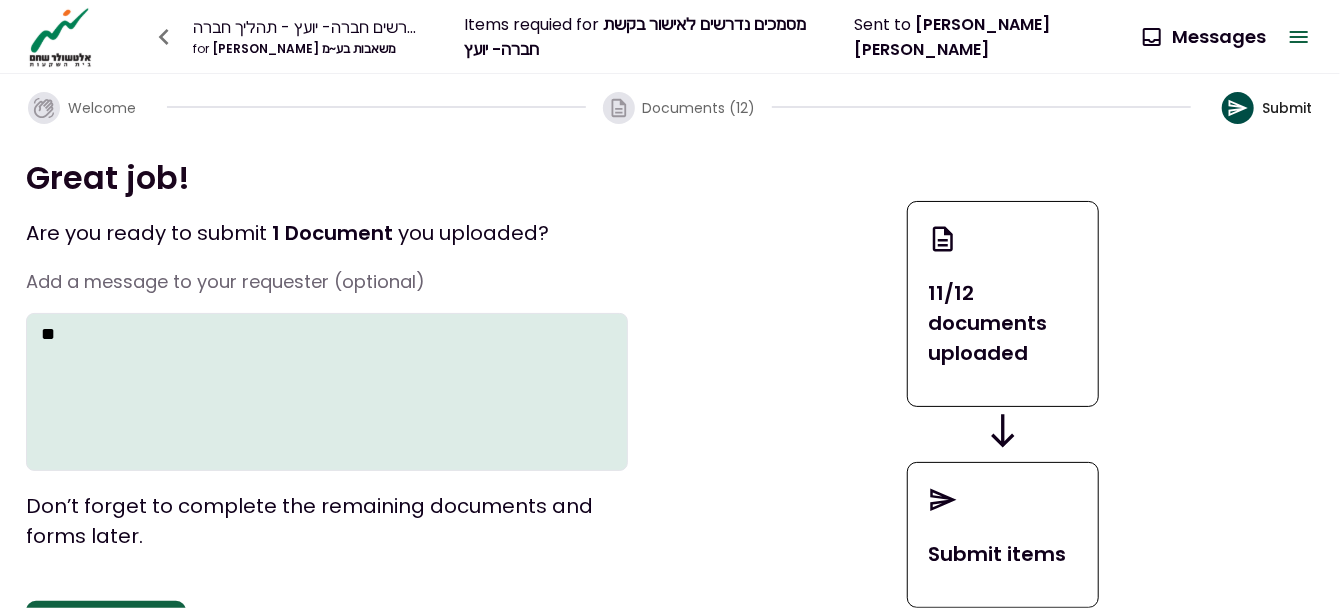 type on "*" 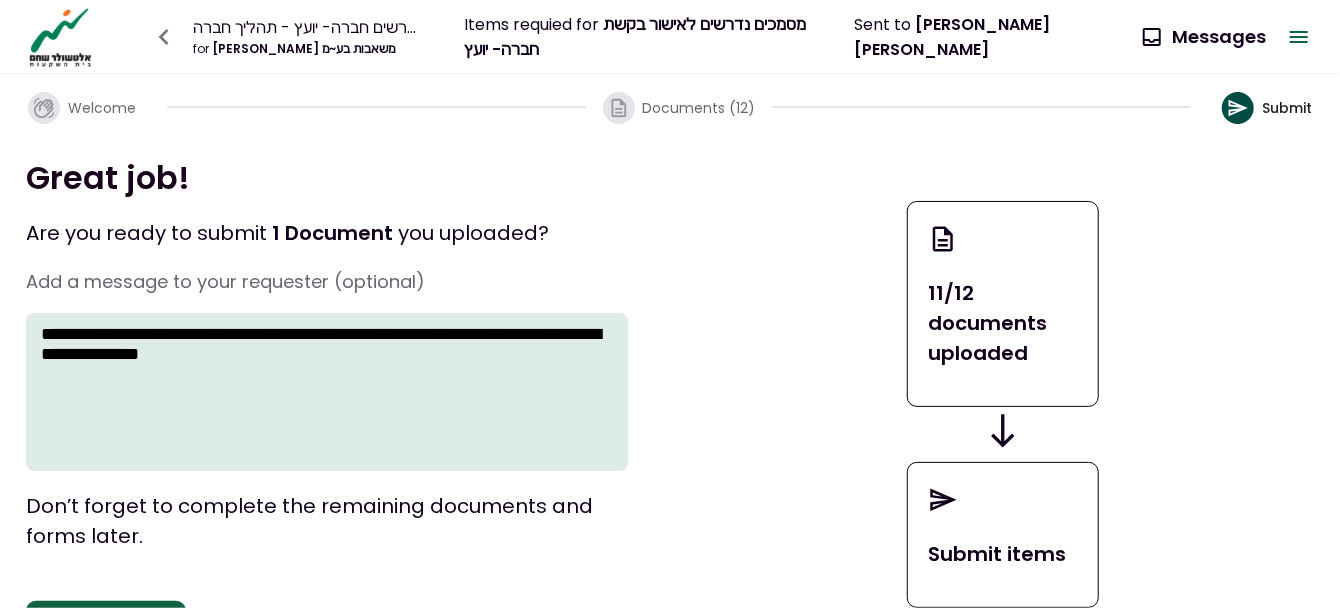 type on "**********" 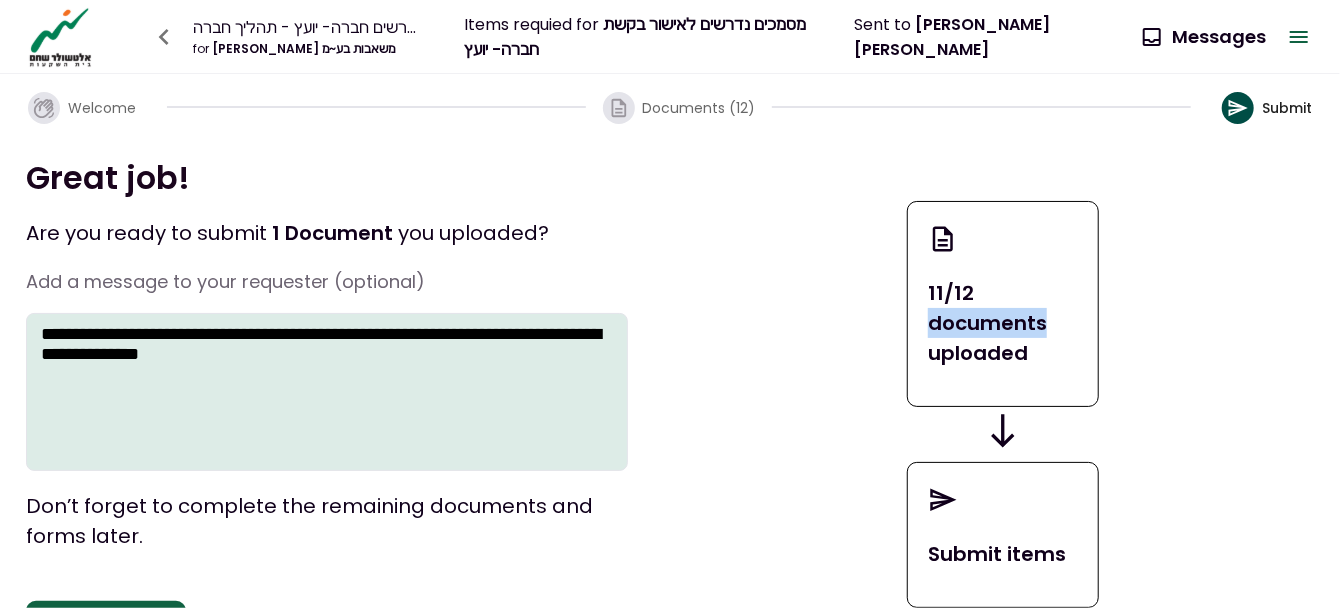 drag, startPoint x: 1339, startPoint y: 308, endPoint x: 1342, endPoint y: 326, distance: 18.248287 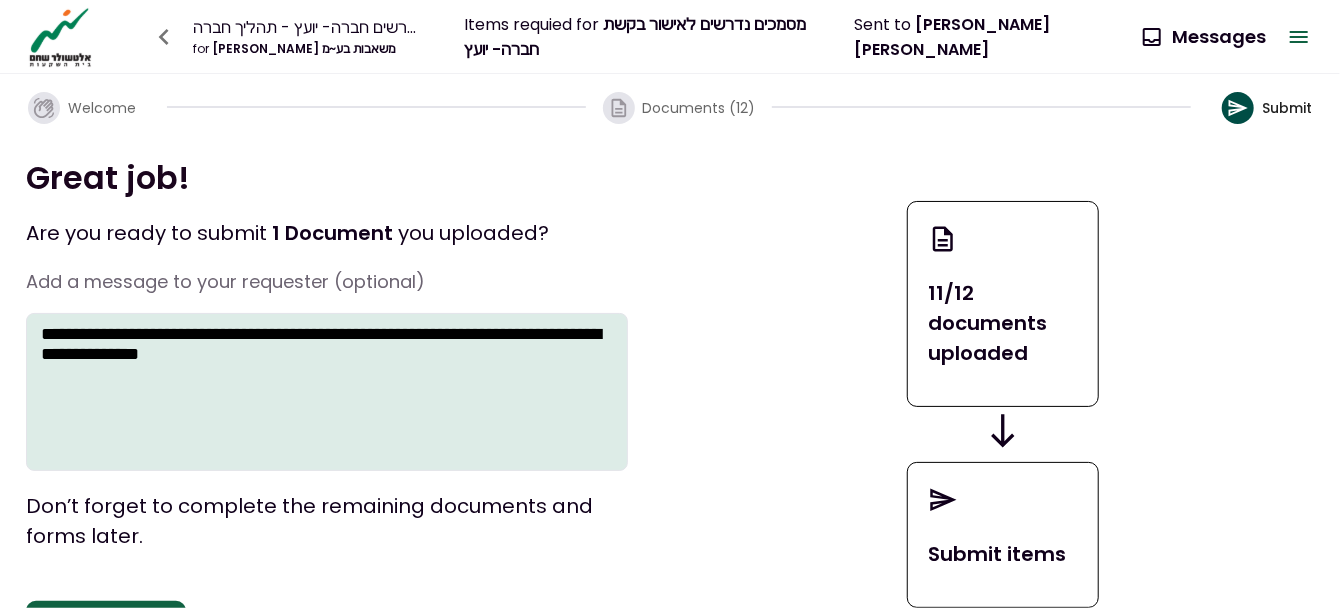 click on "**********" at bounding box center [670, 405] 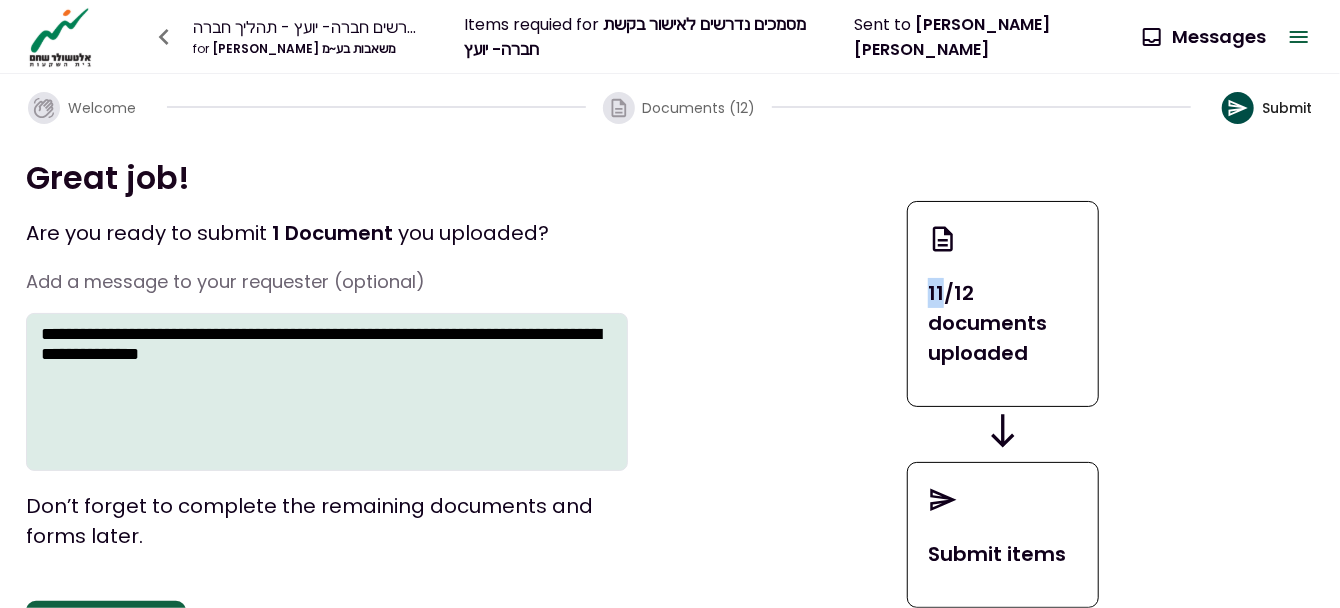 click on "**********" at bounding box center (327, 405) 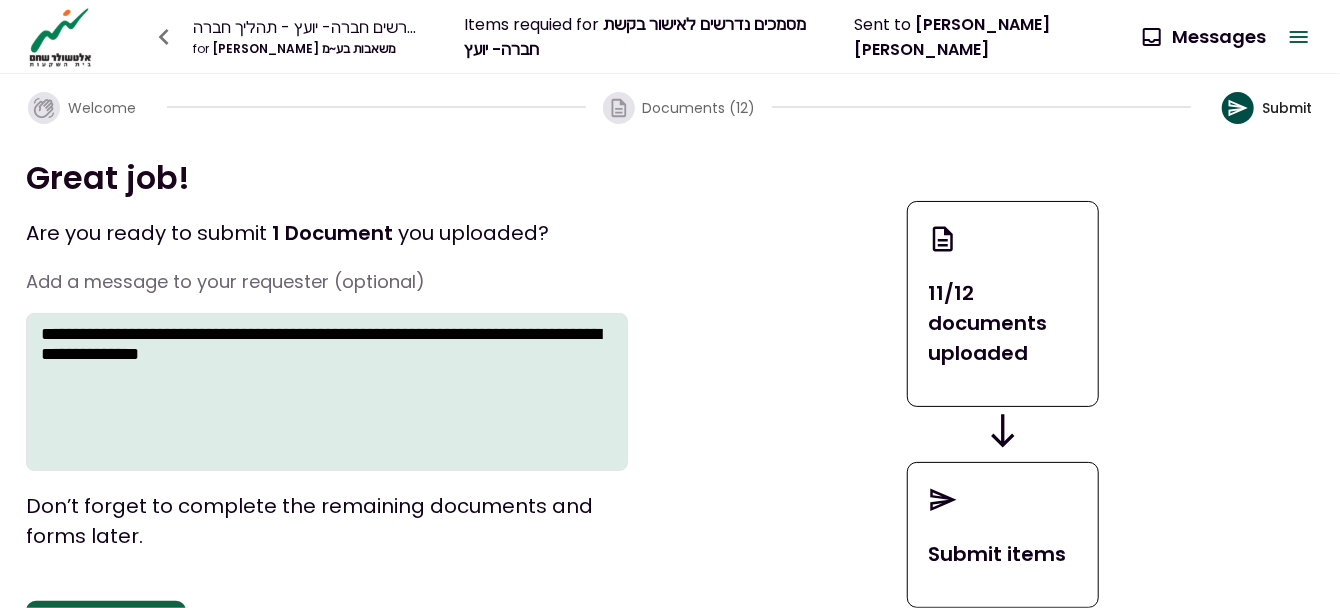 click on "**********" at bounding box center (327, 405) 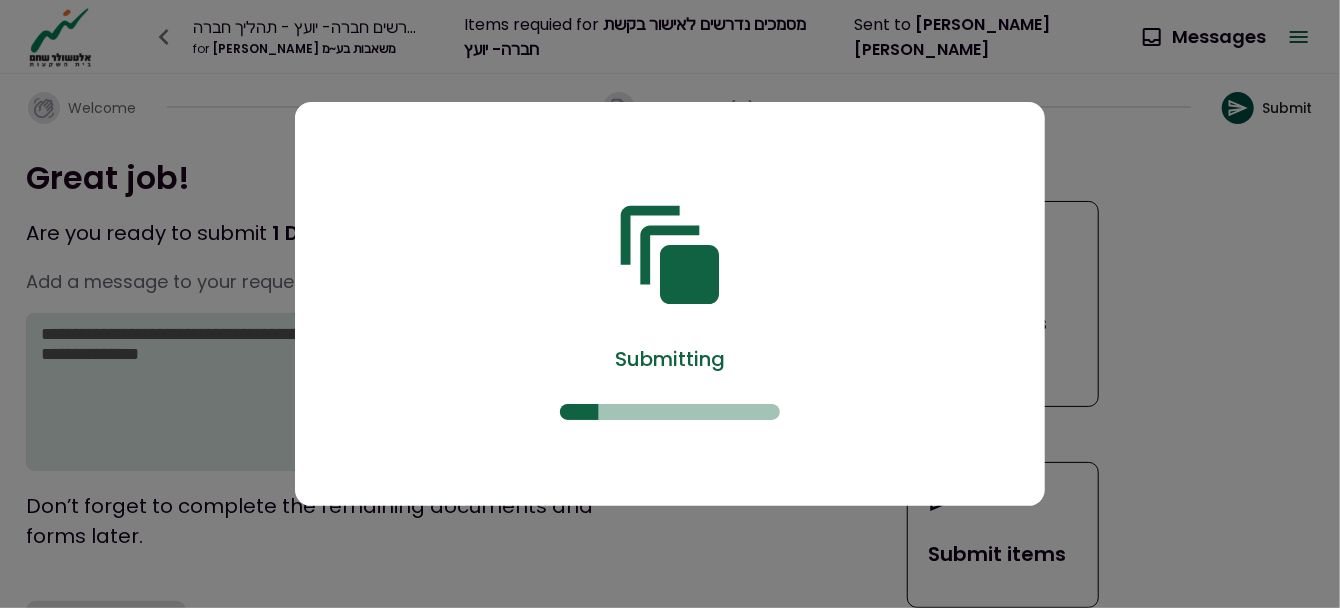 type 